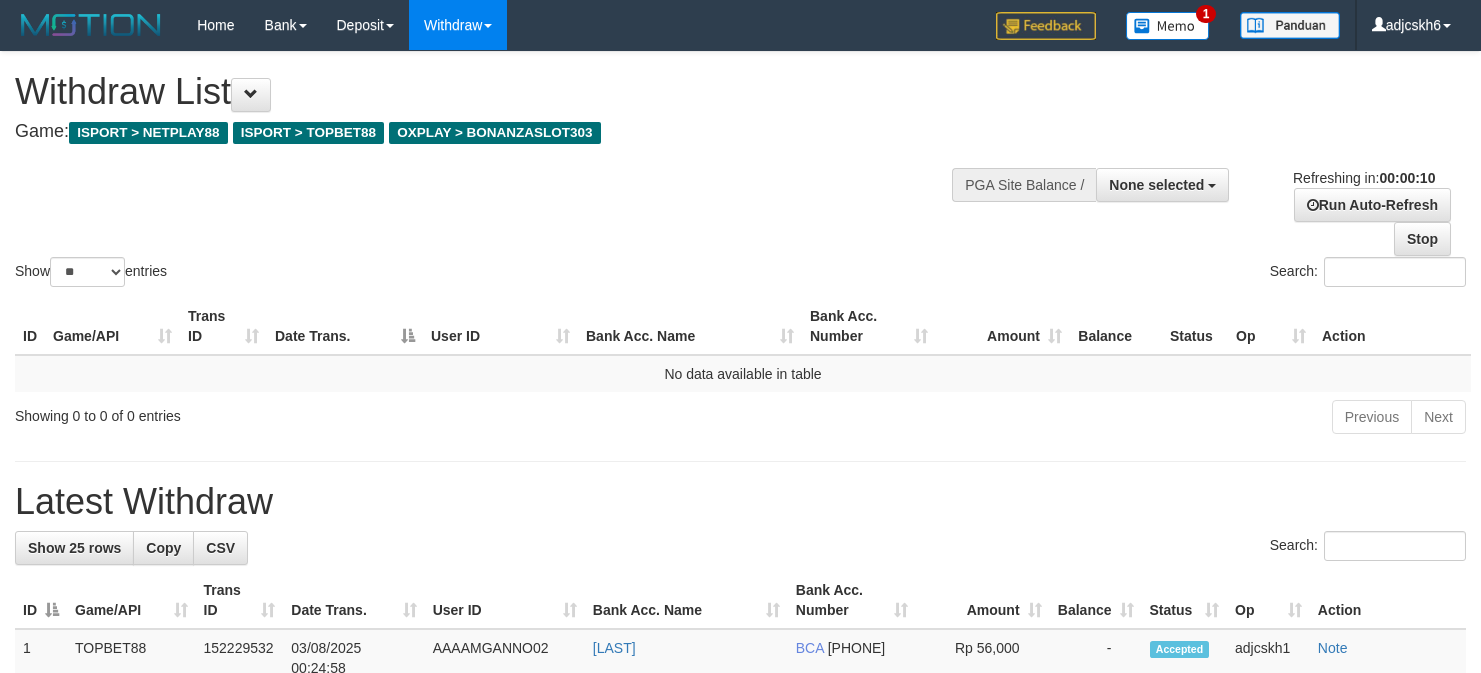 select 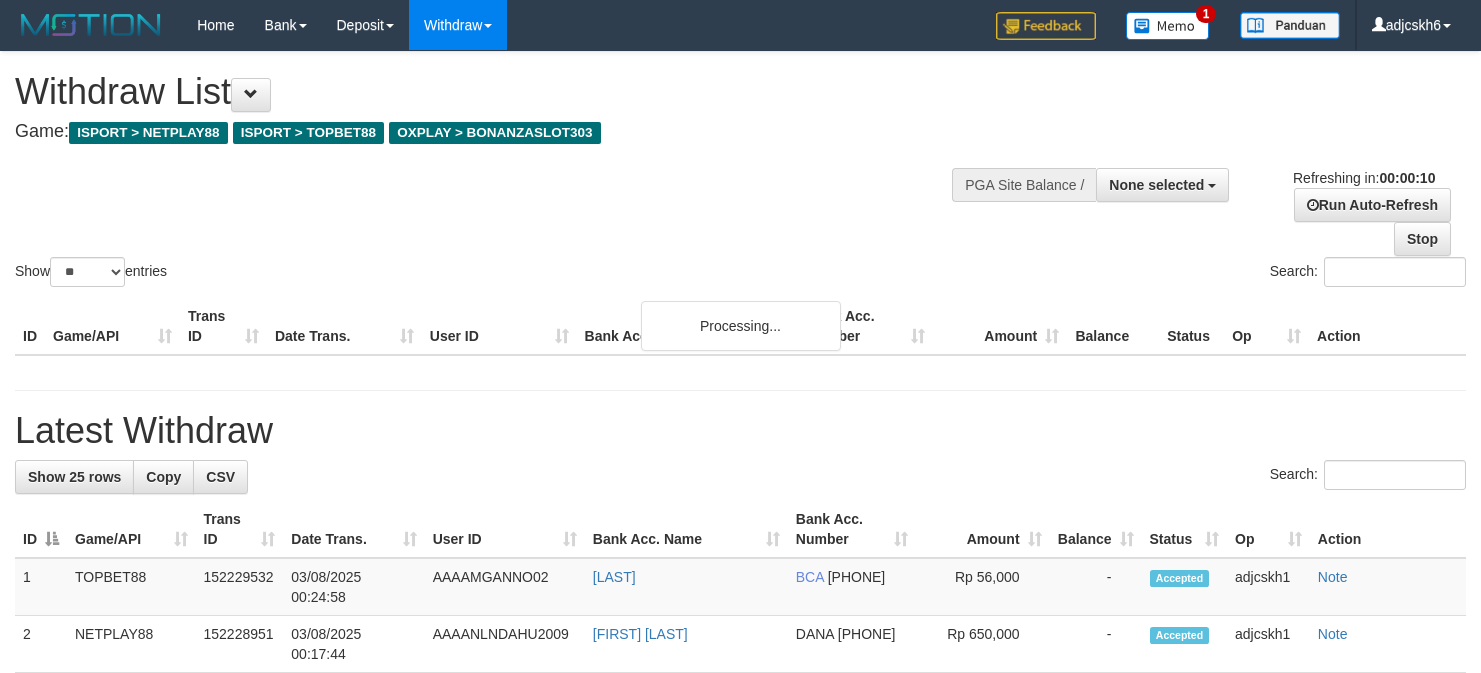 select 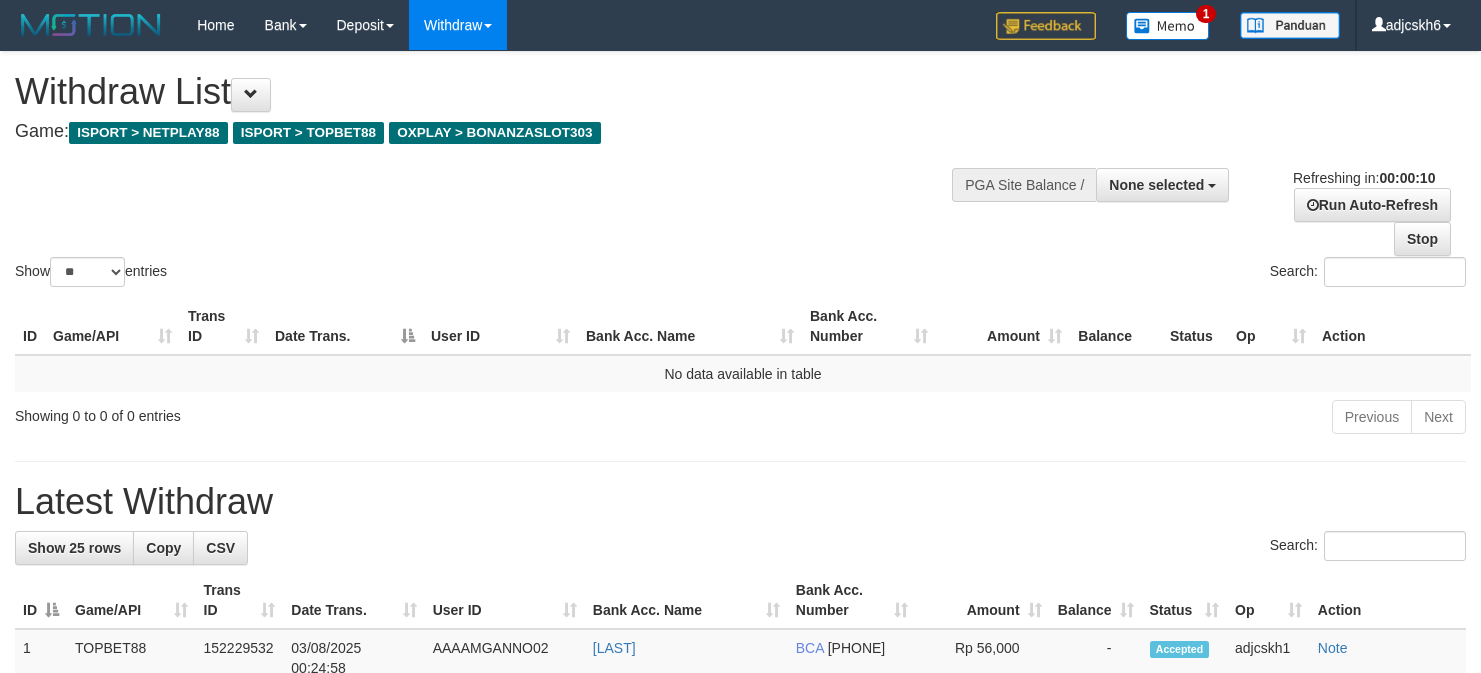 select 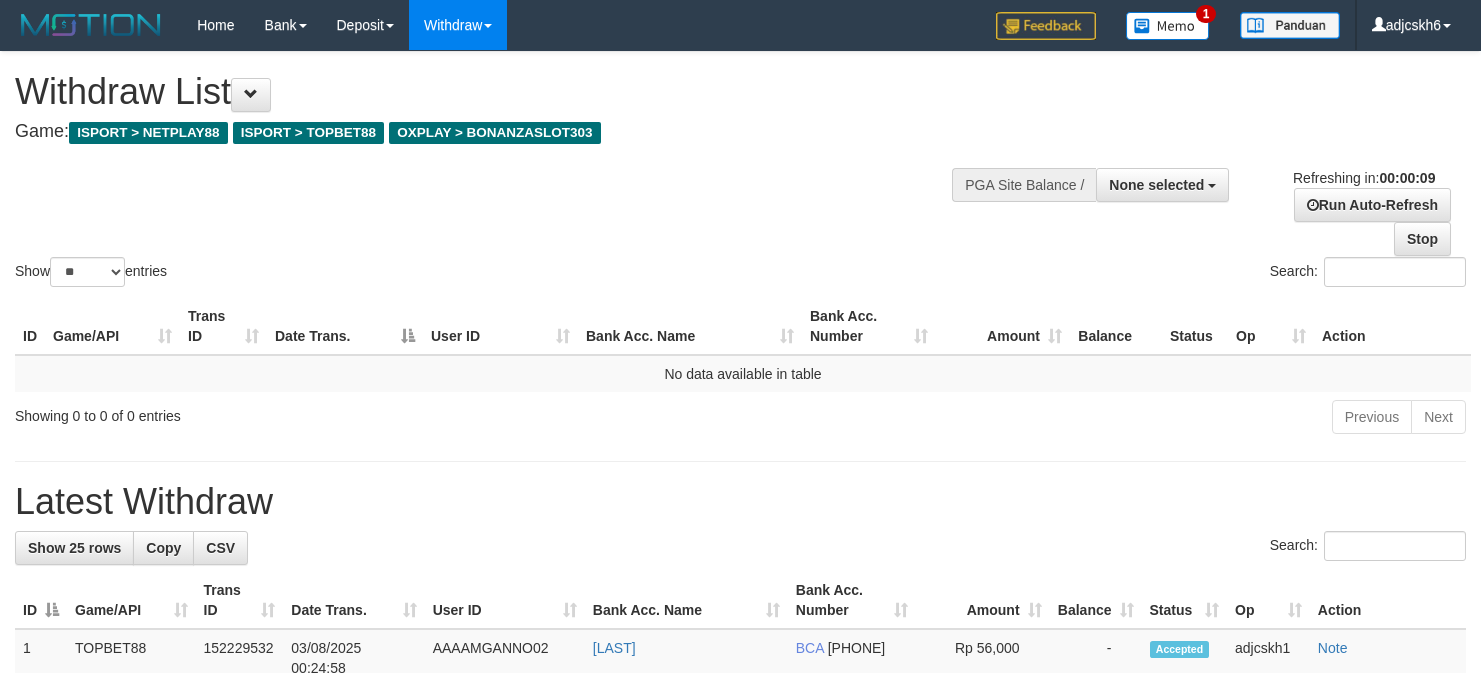 select 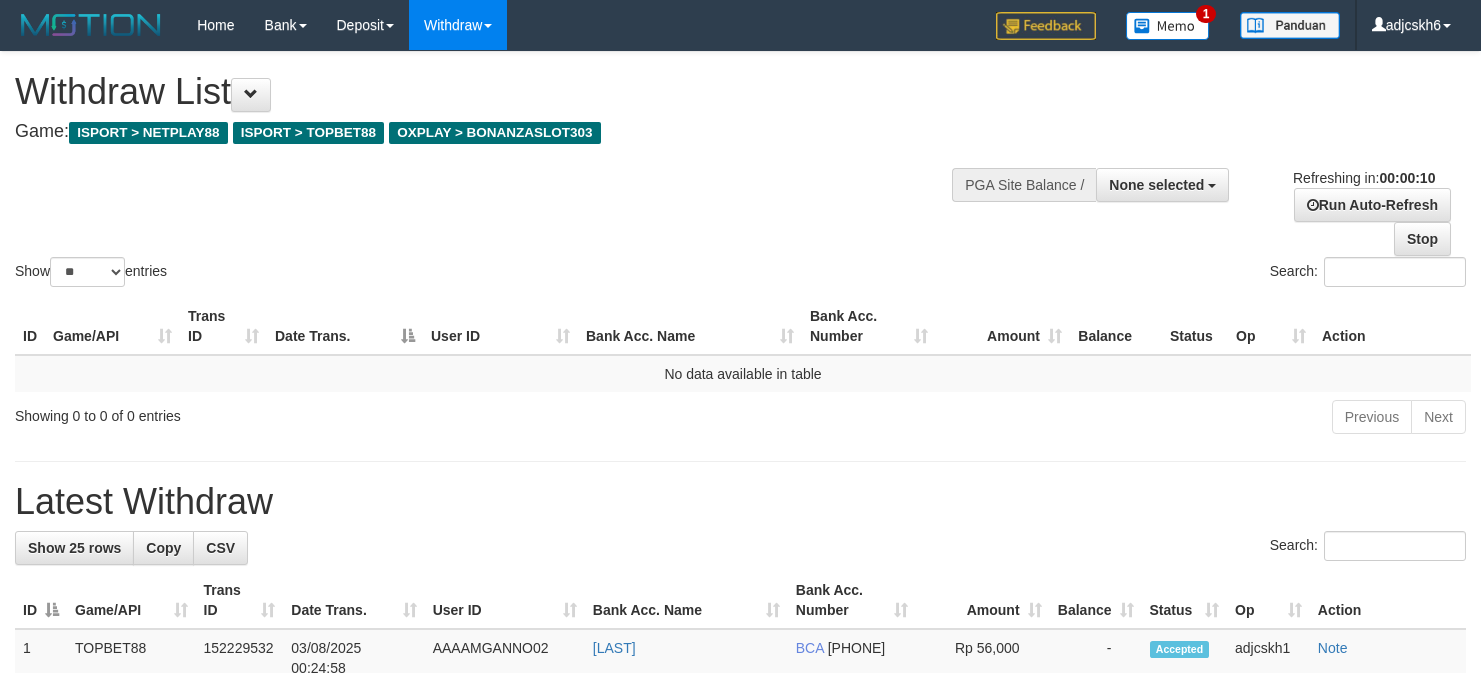 select 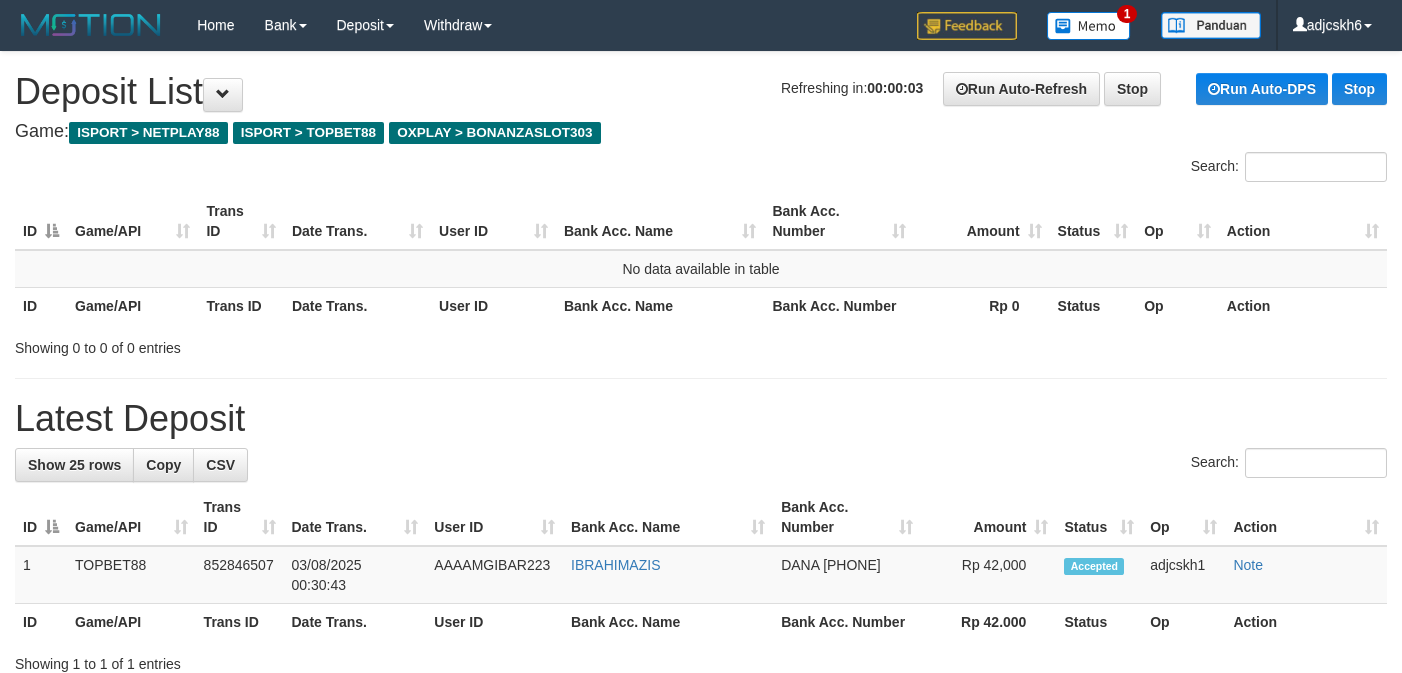 scroll, scrollTop: 0, scrollLeft: 0, axis: both 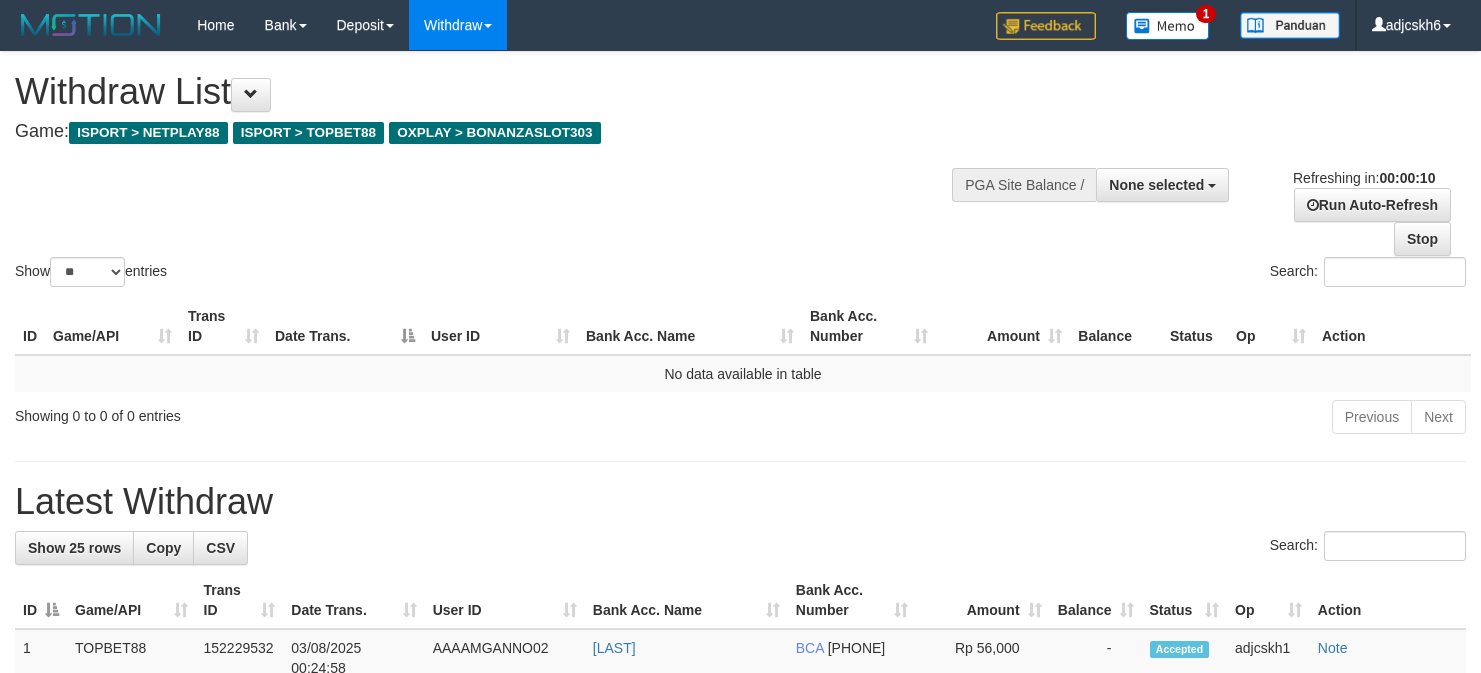 select 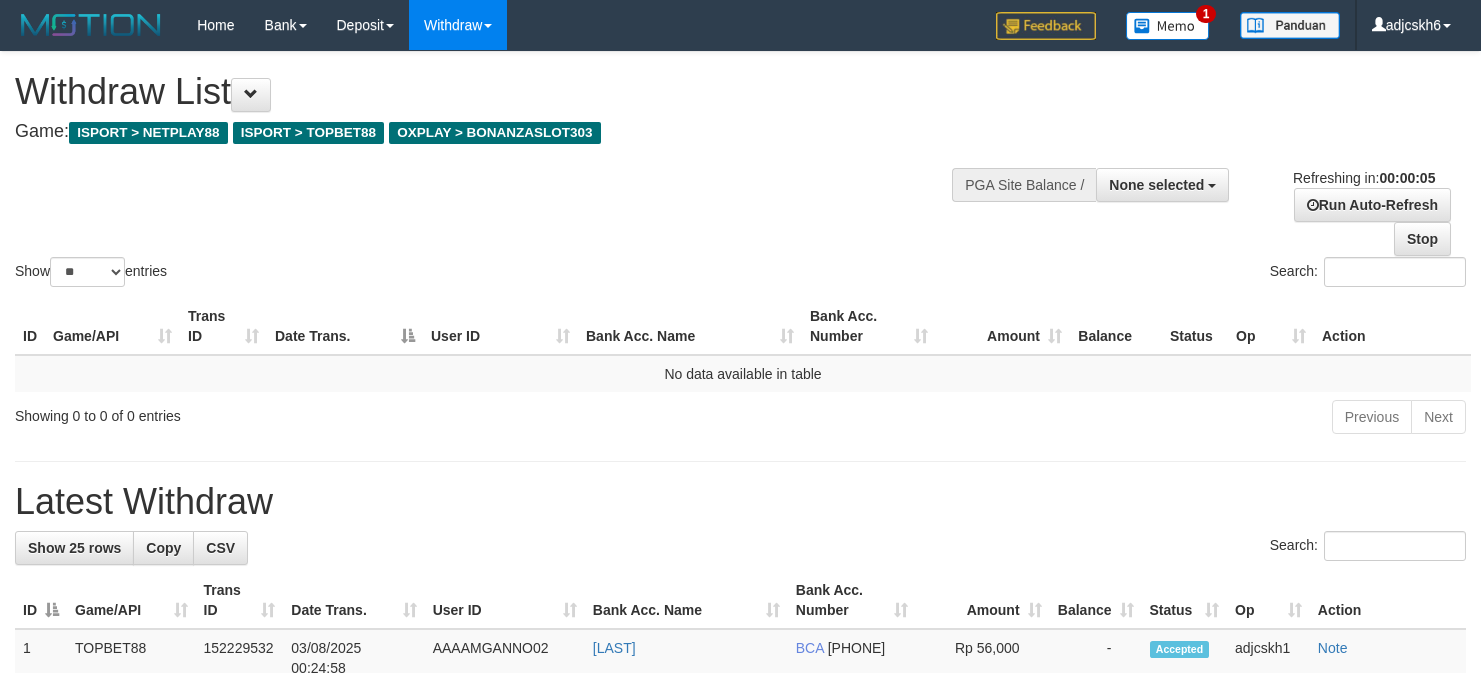 scroll, scrollTop: 0, scrollLeft: 0, axis: both 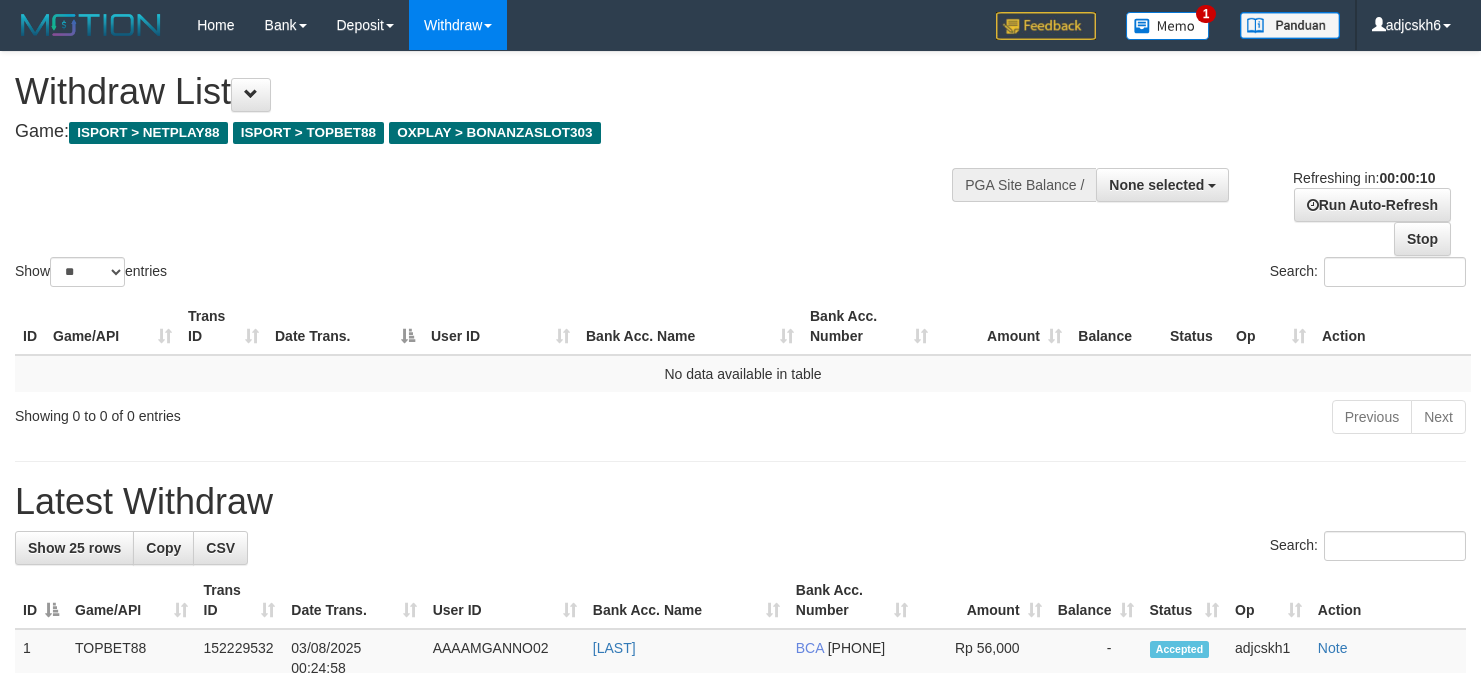 select 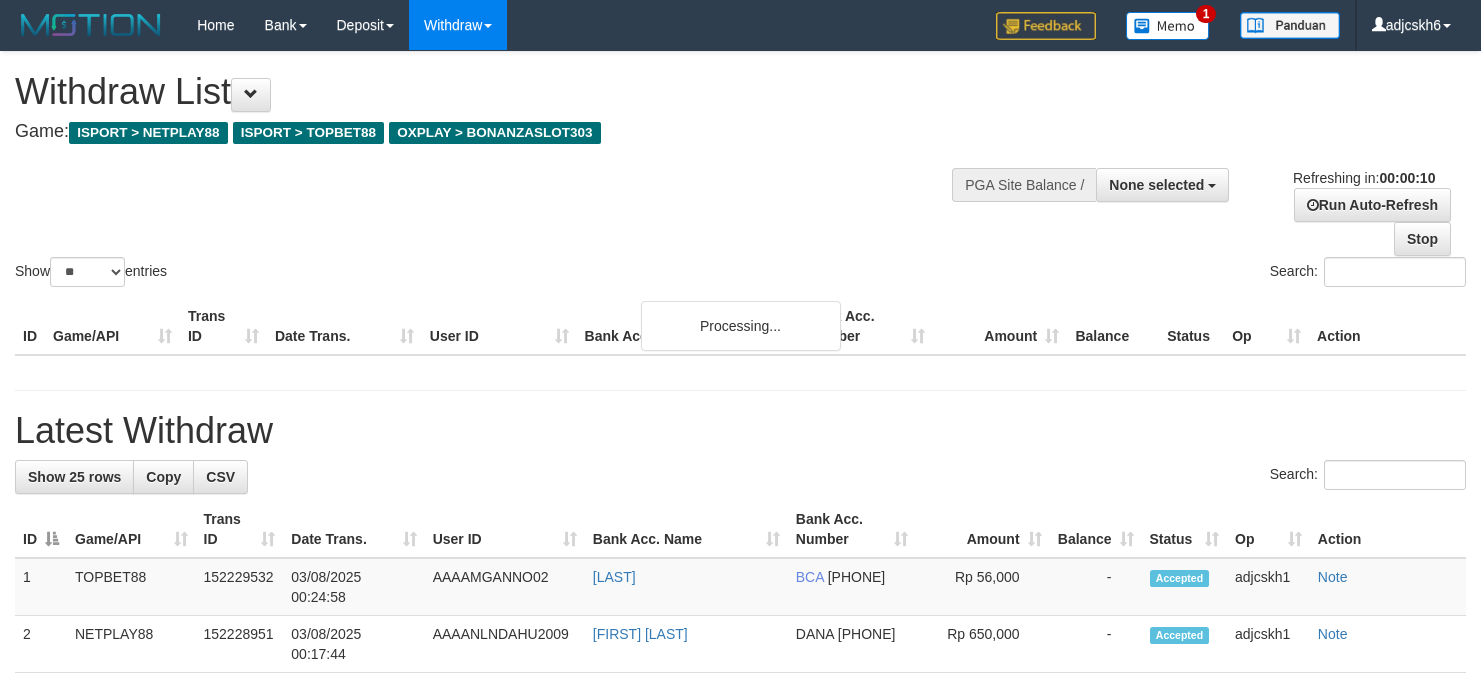 select 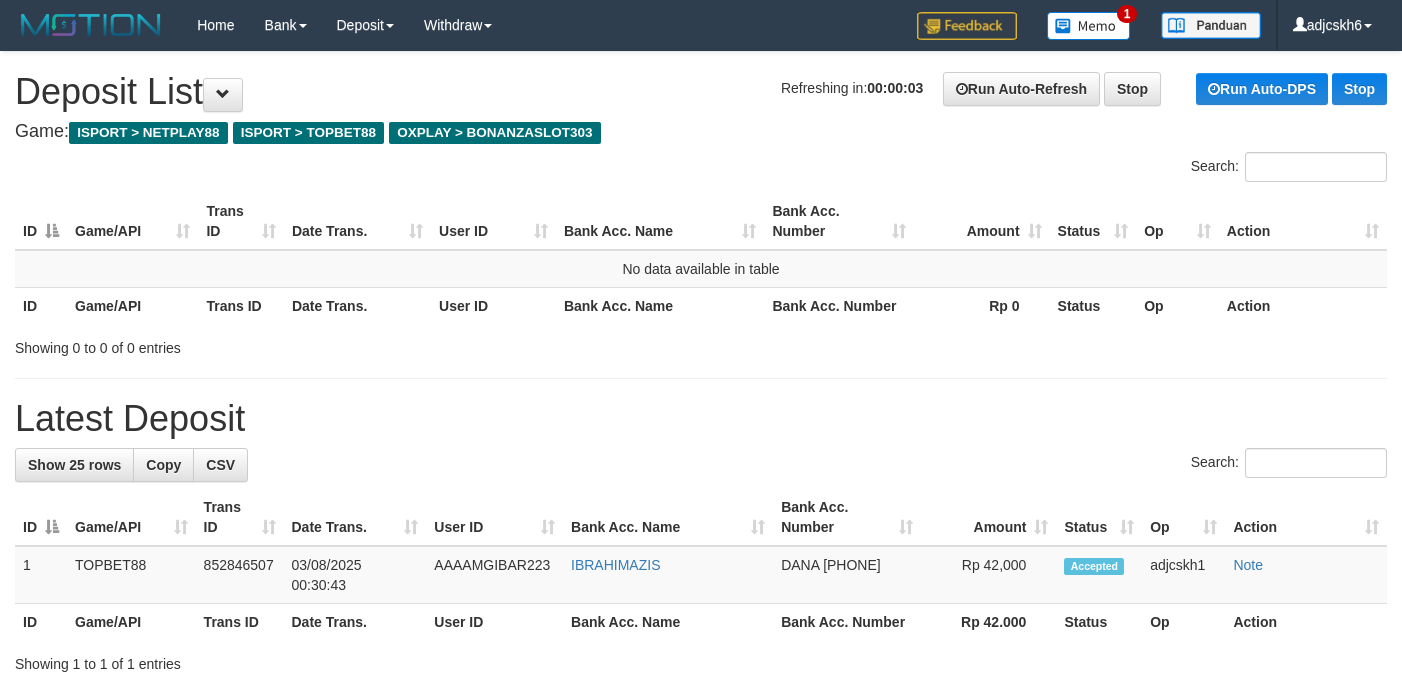 scroll, scrollTop: 0, scrollLeft: 0, axis: both 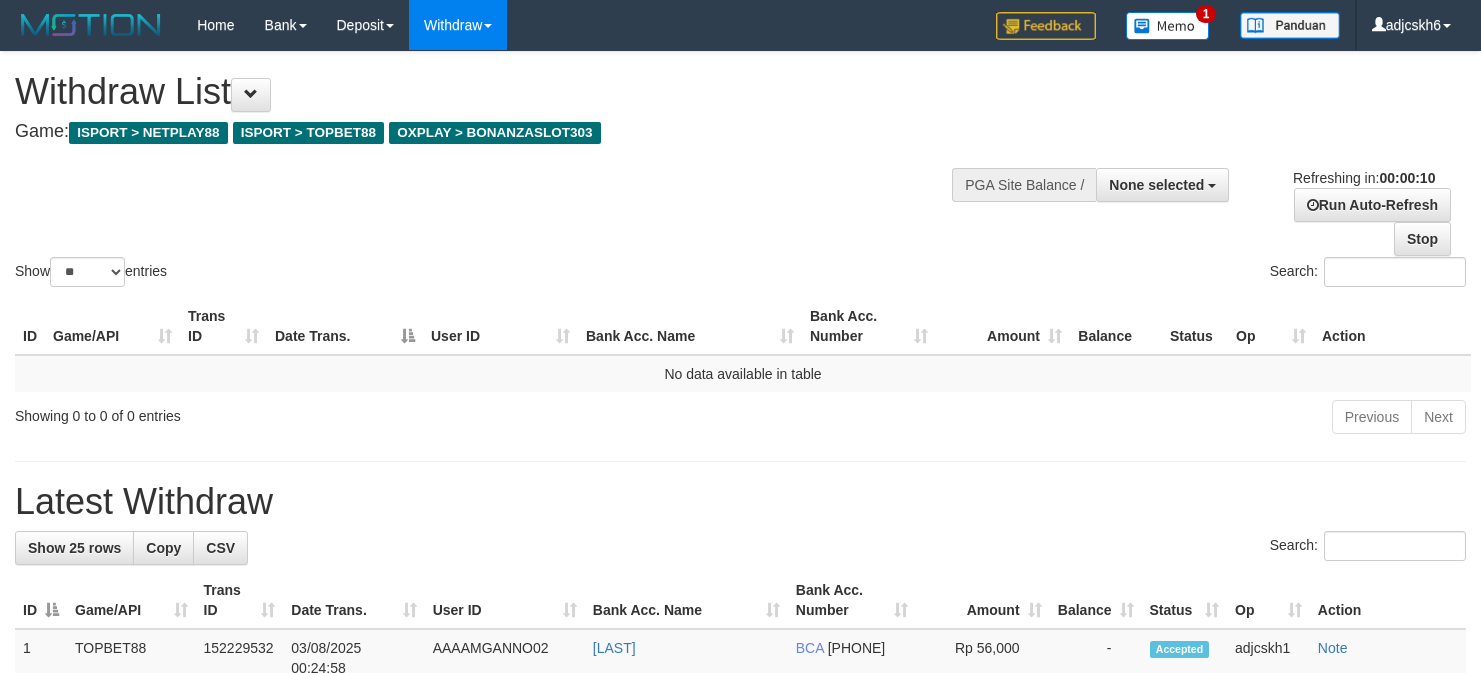 select 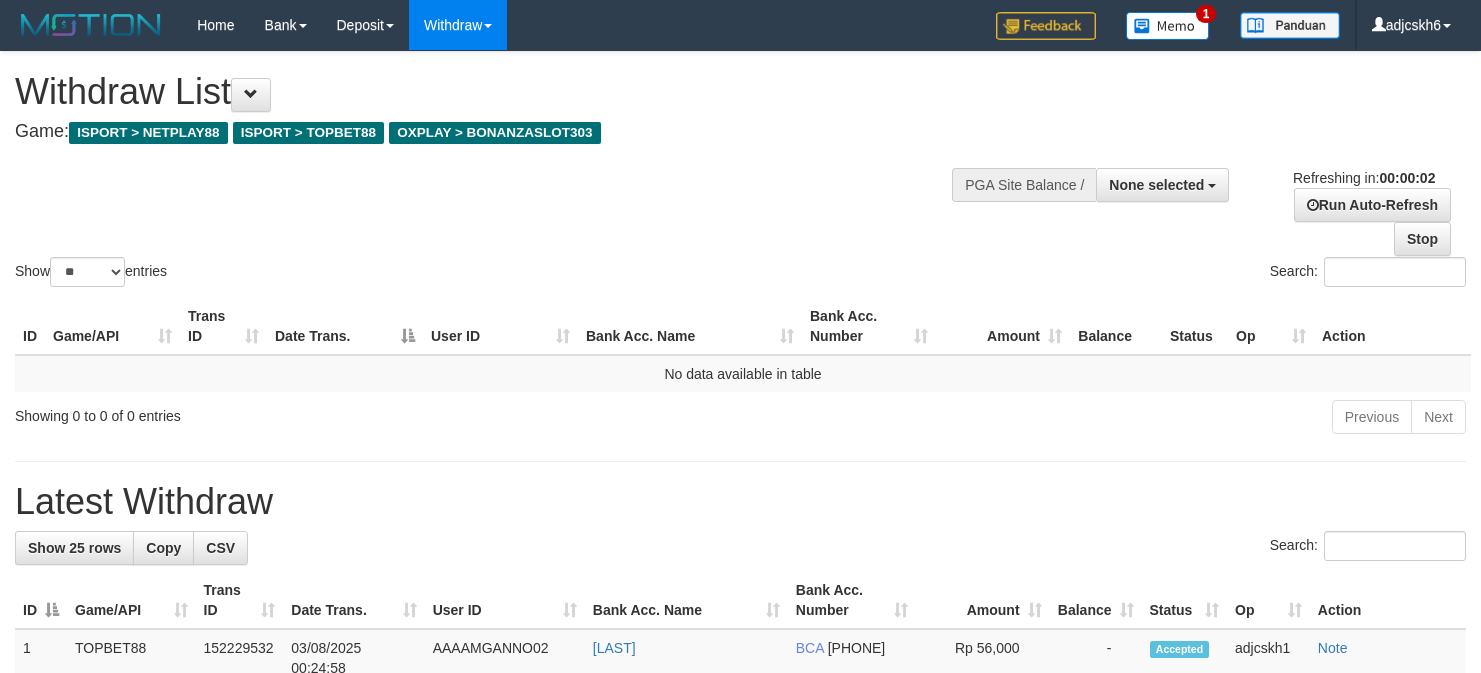 scroll, scrollTop: 0, scrollLeft: 0, axis: both 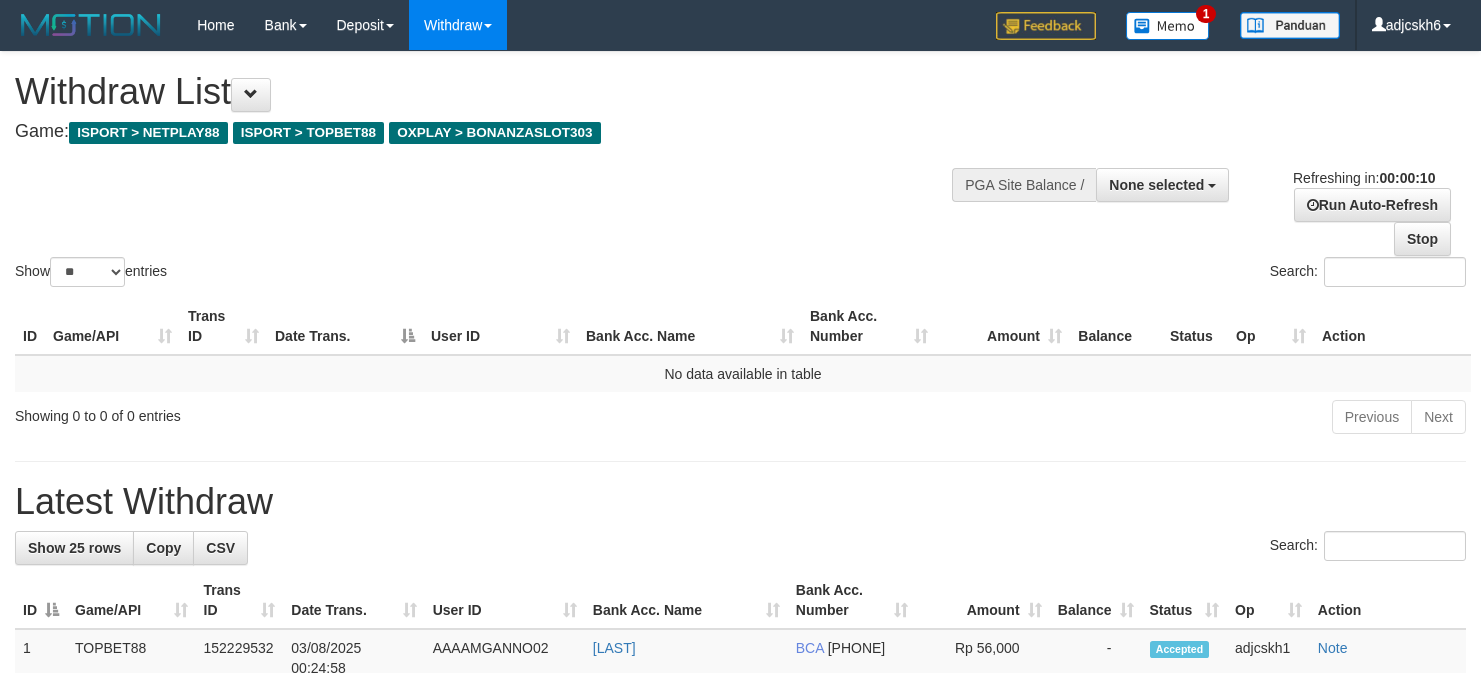 select 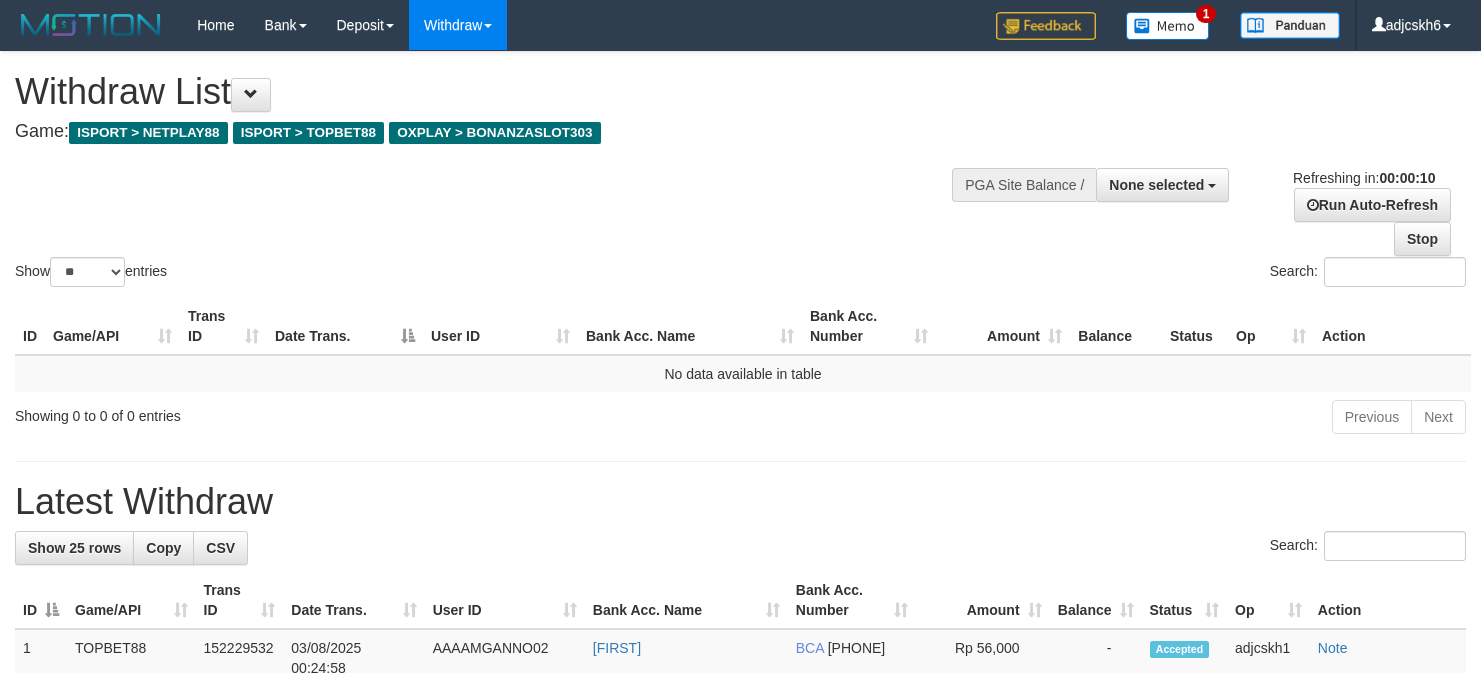 select 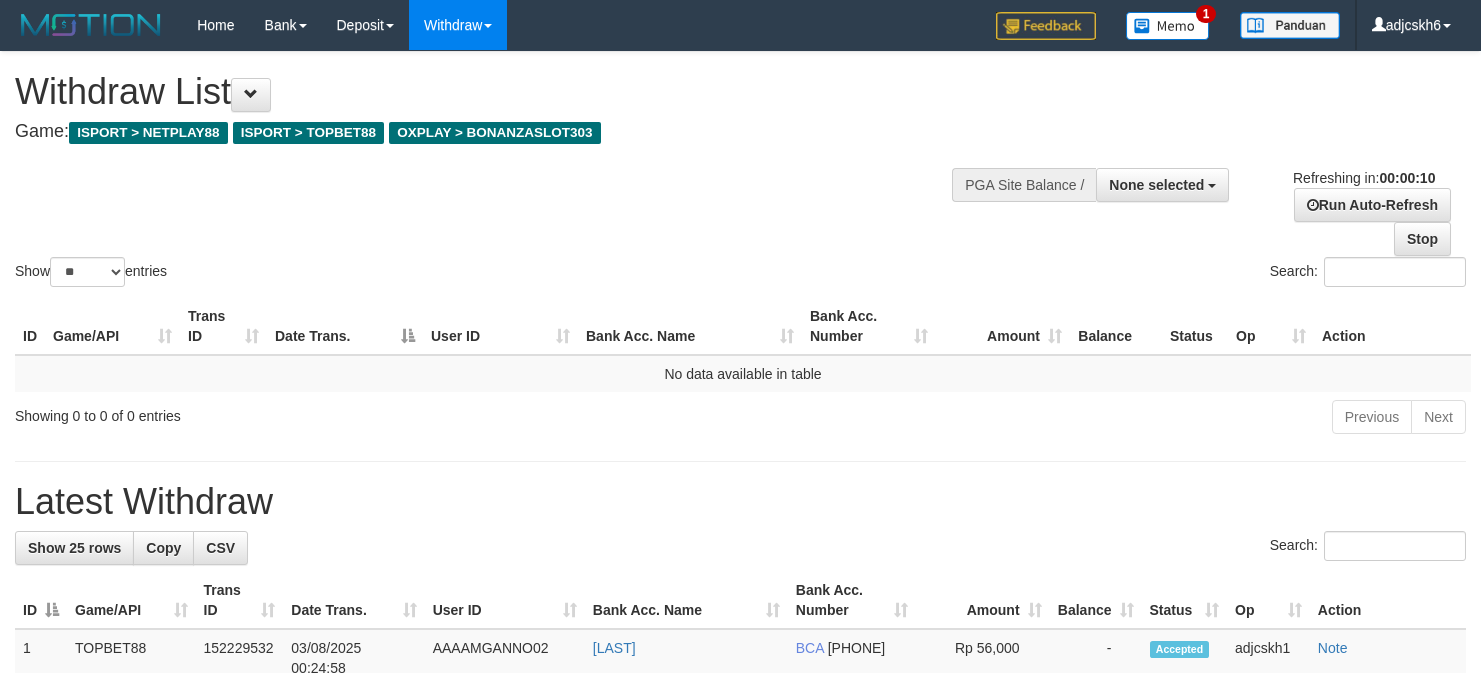 select 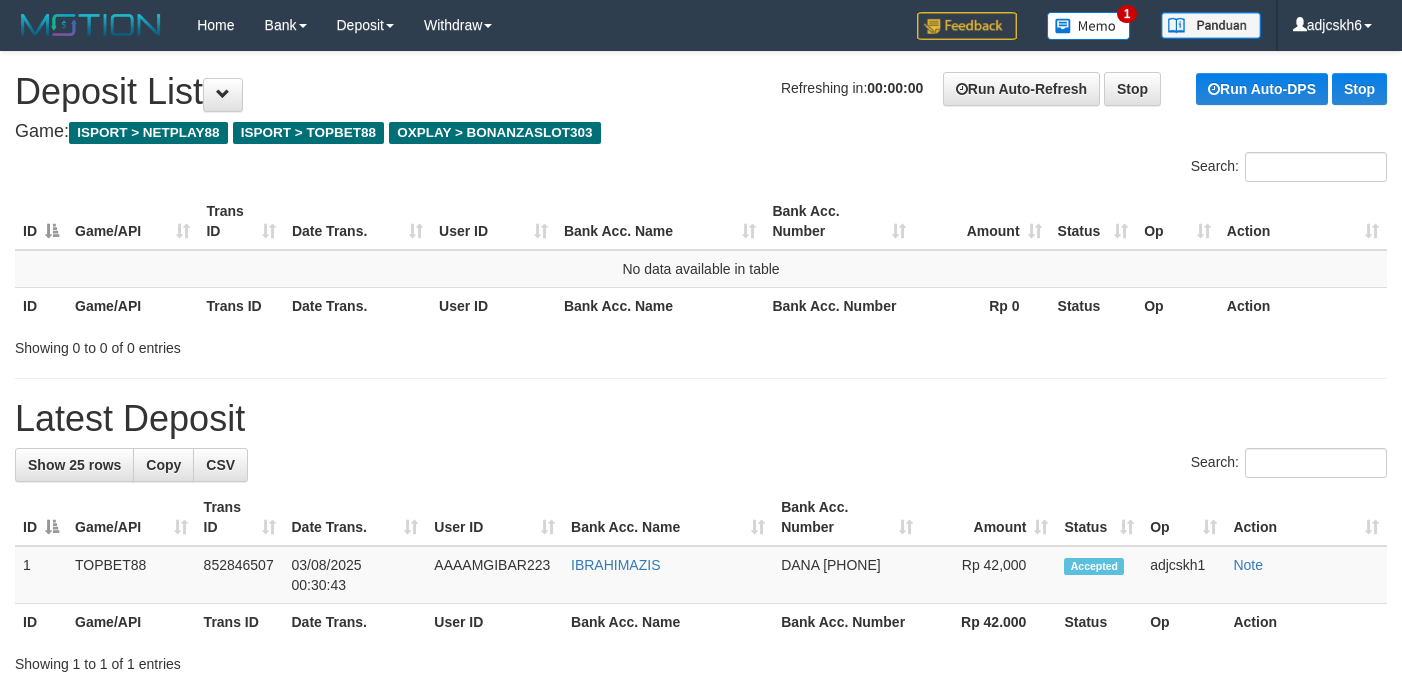 scroll, scrollTop: 0, scrollLeft: 0, axis: both 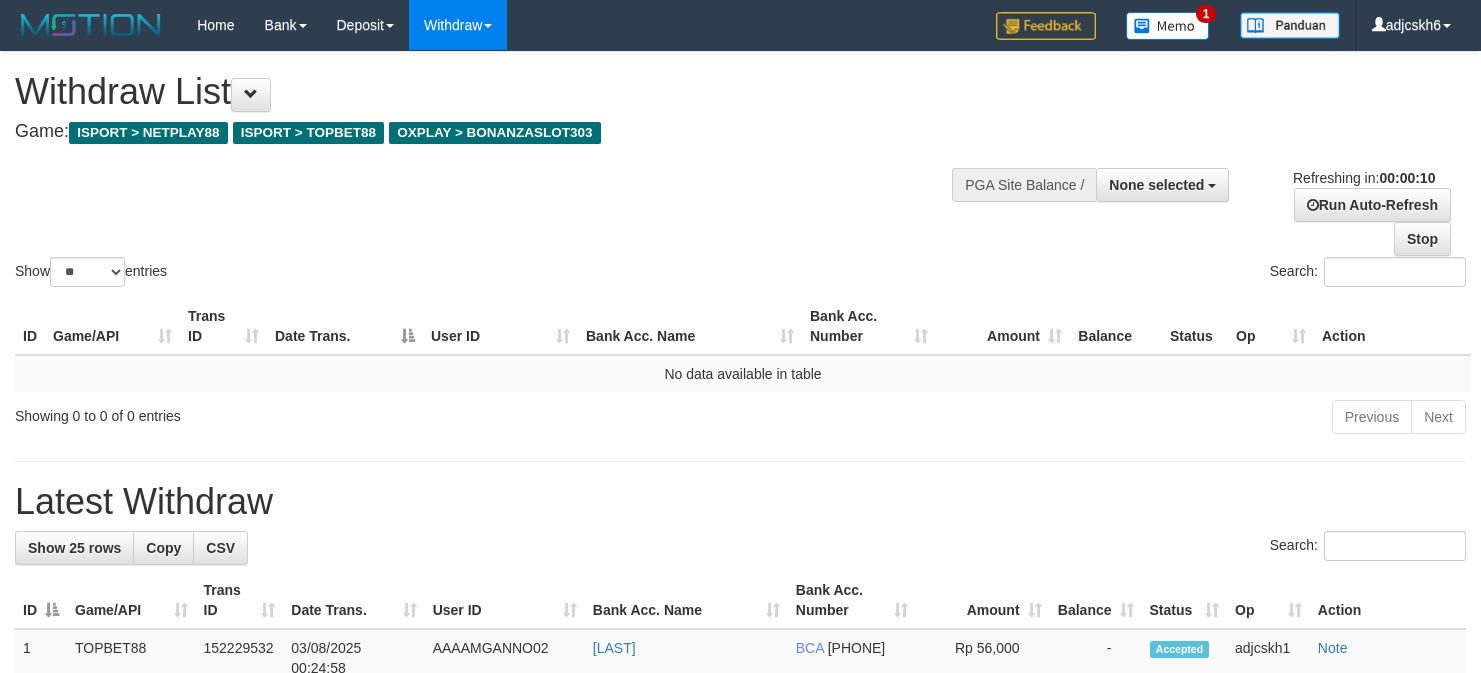 select 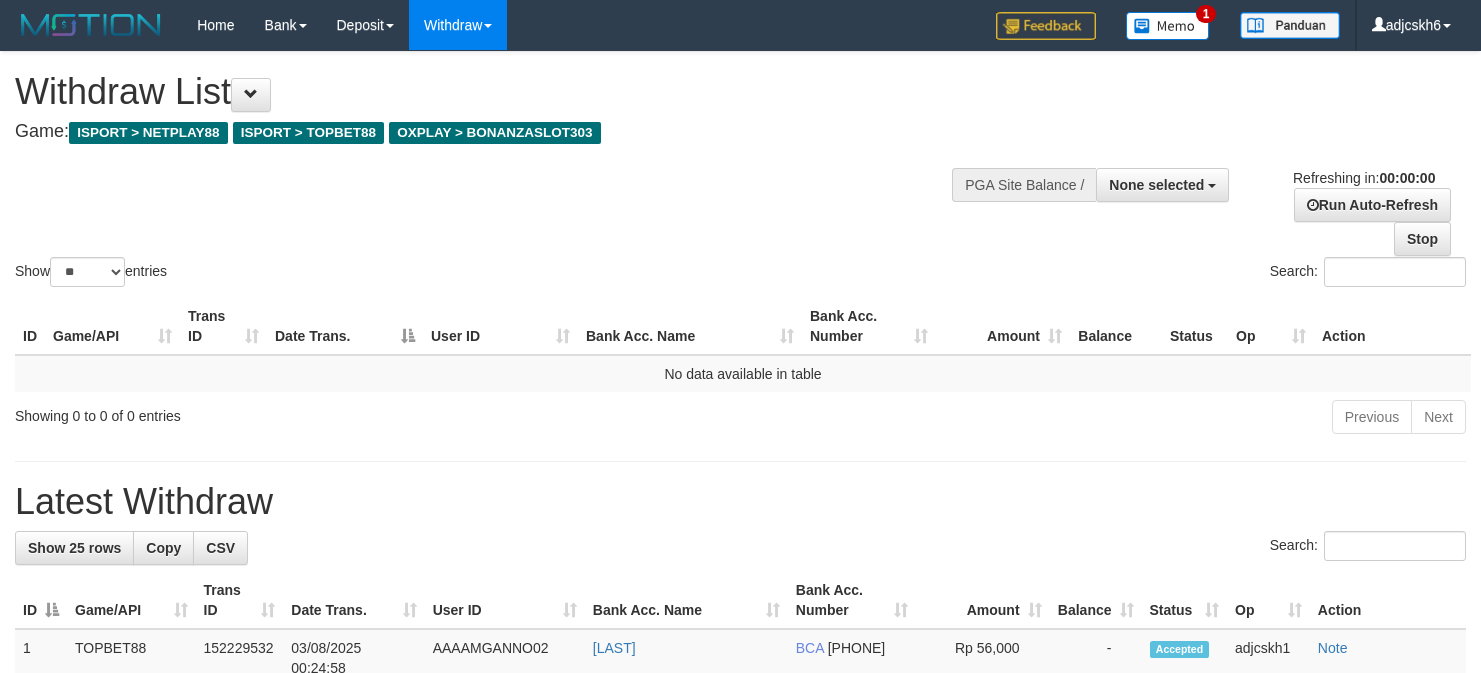 scroll, scrollTop: 0, scrollLeft: 0, axis: both 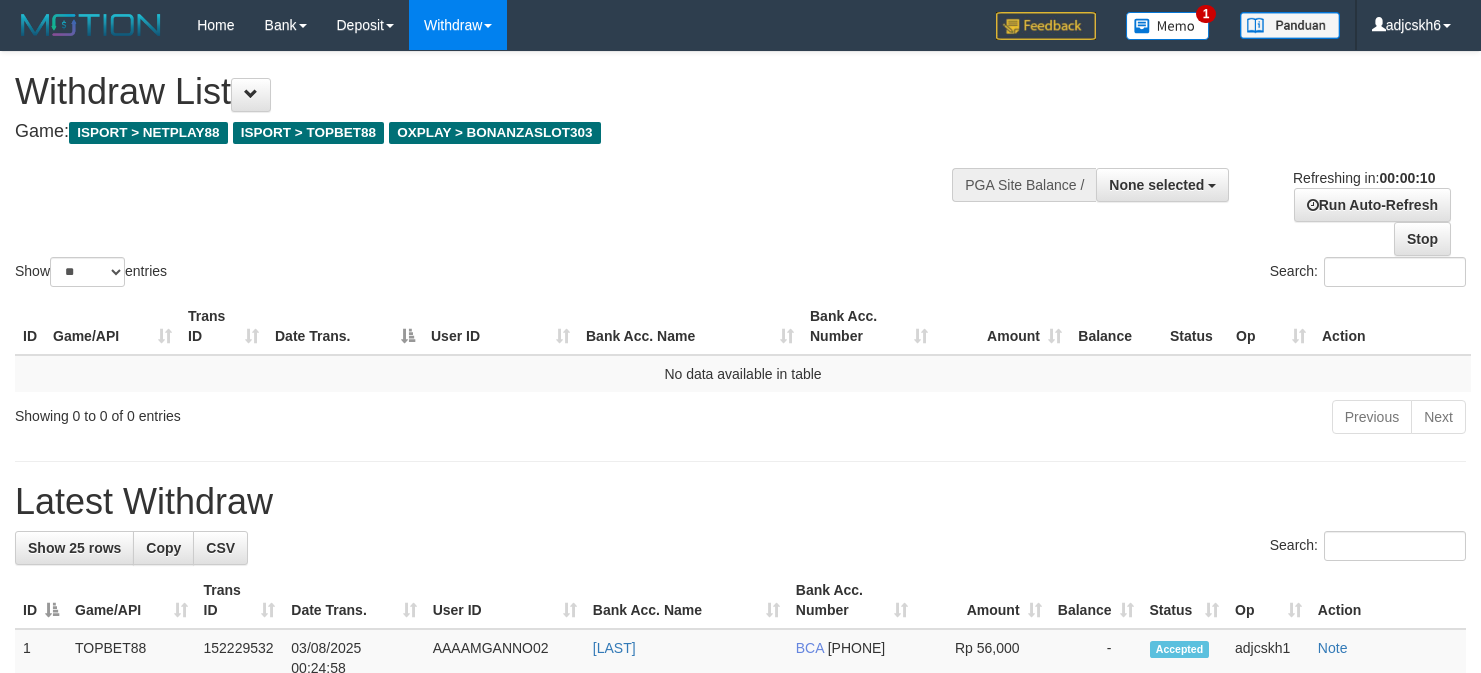 select 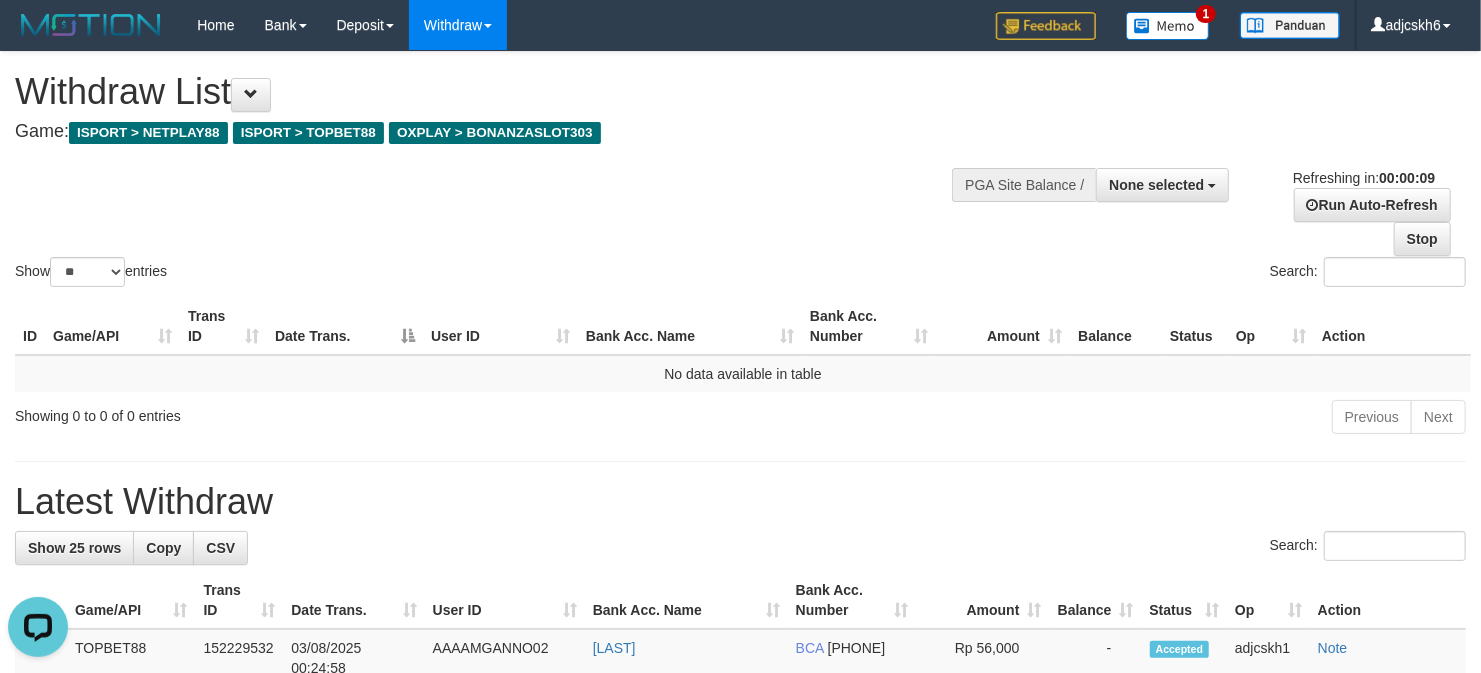 scroll, scrollTop: 0, scrollLeft: 0, axis: both 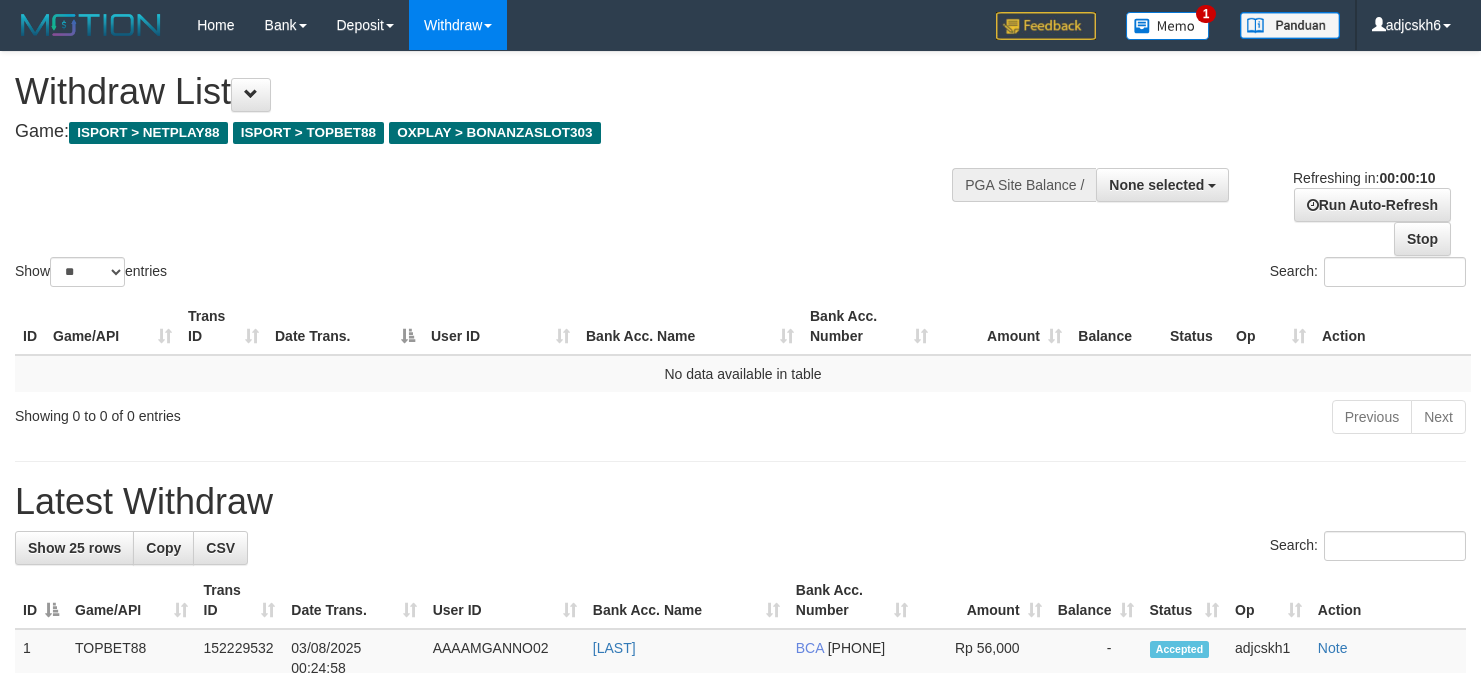 select 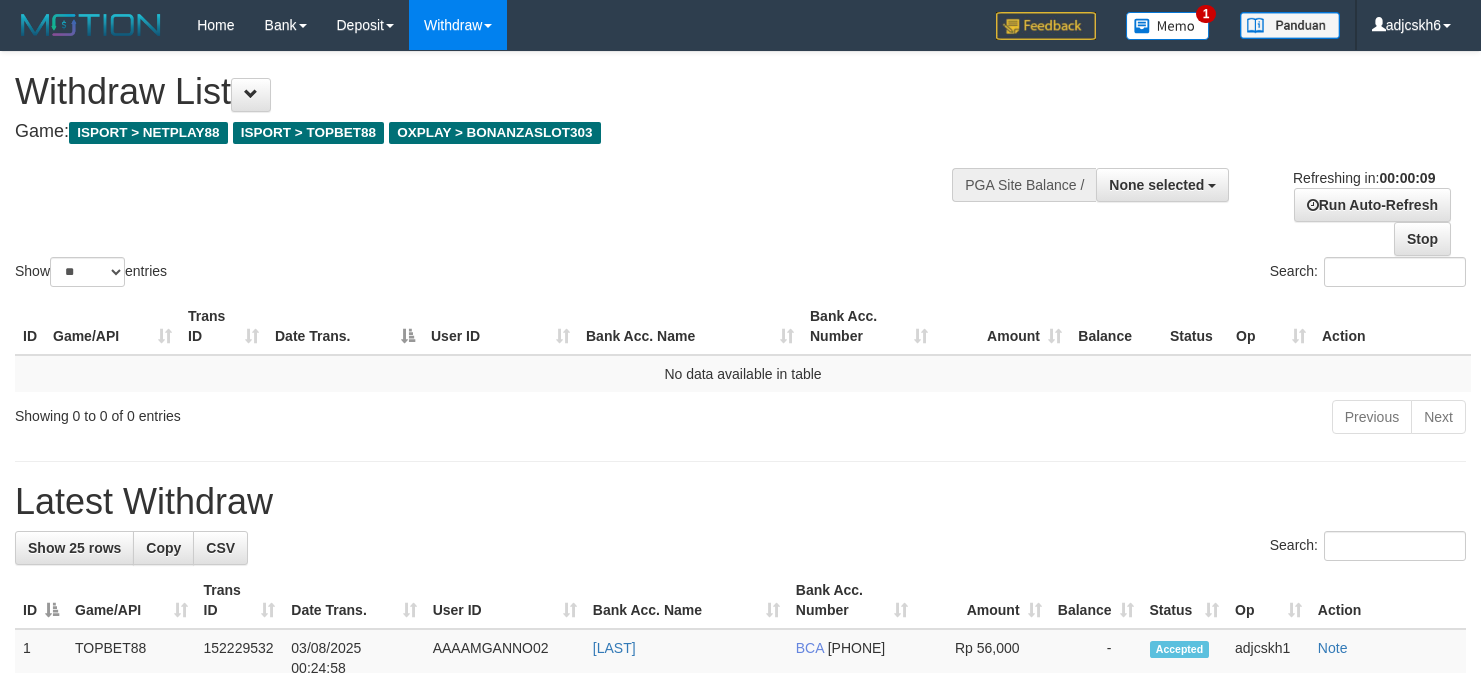 select 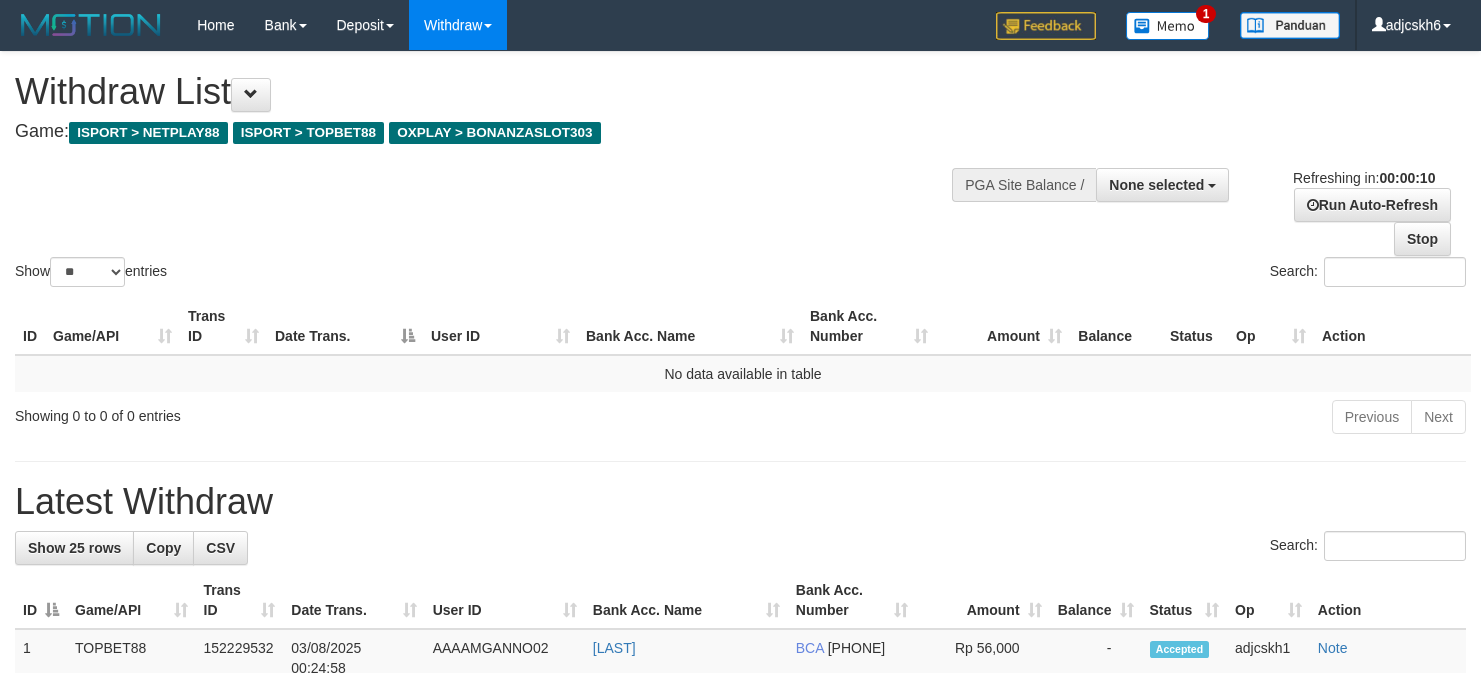select 